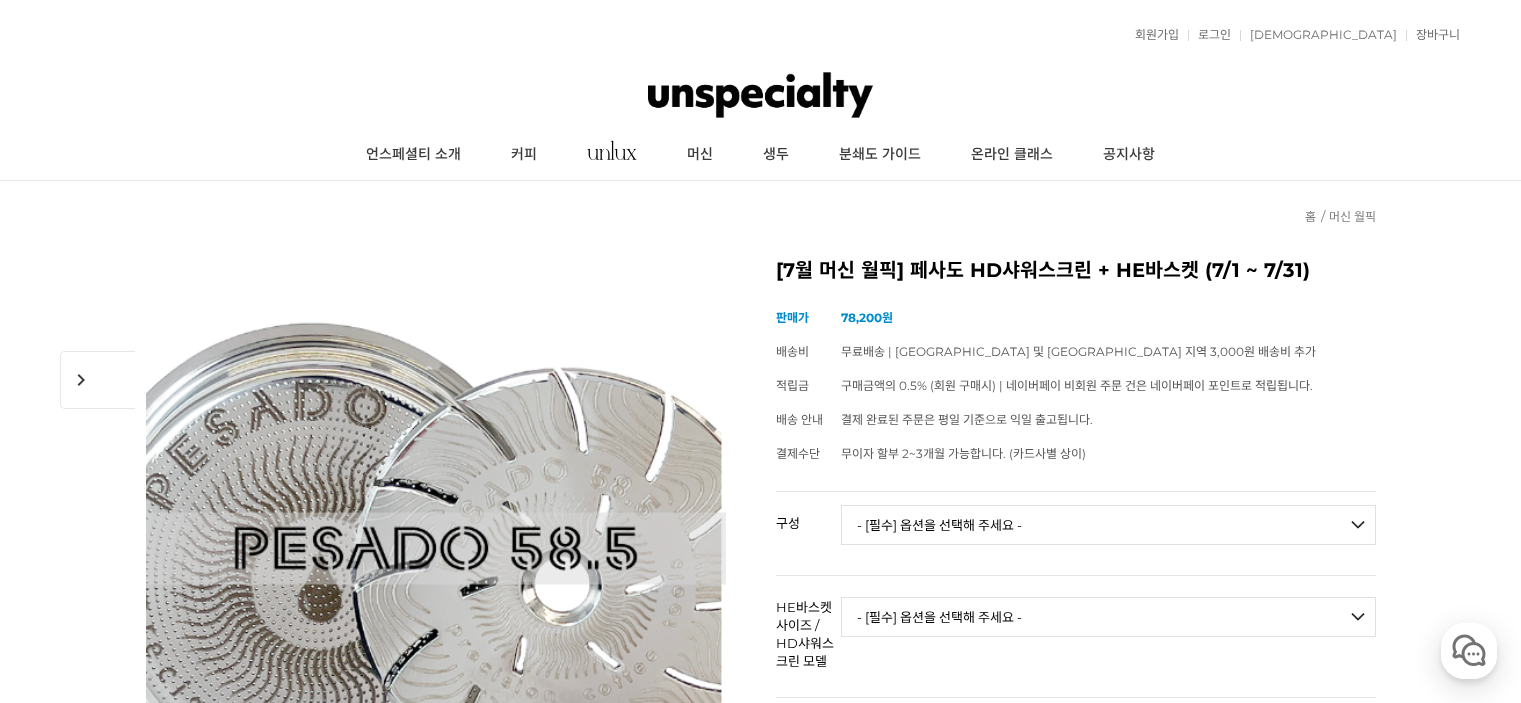 scroll, scrollTop: 1790, scrollLeft: 0, axis: vertical 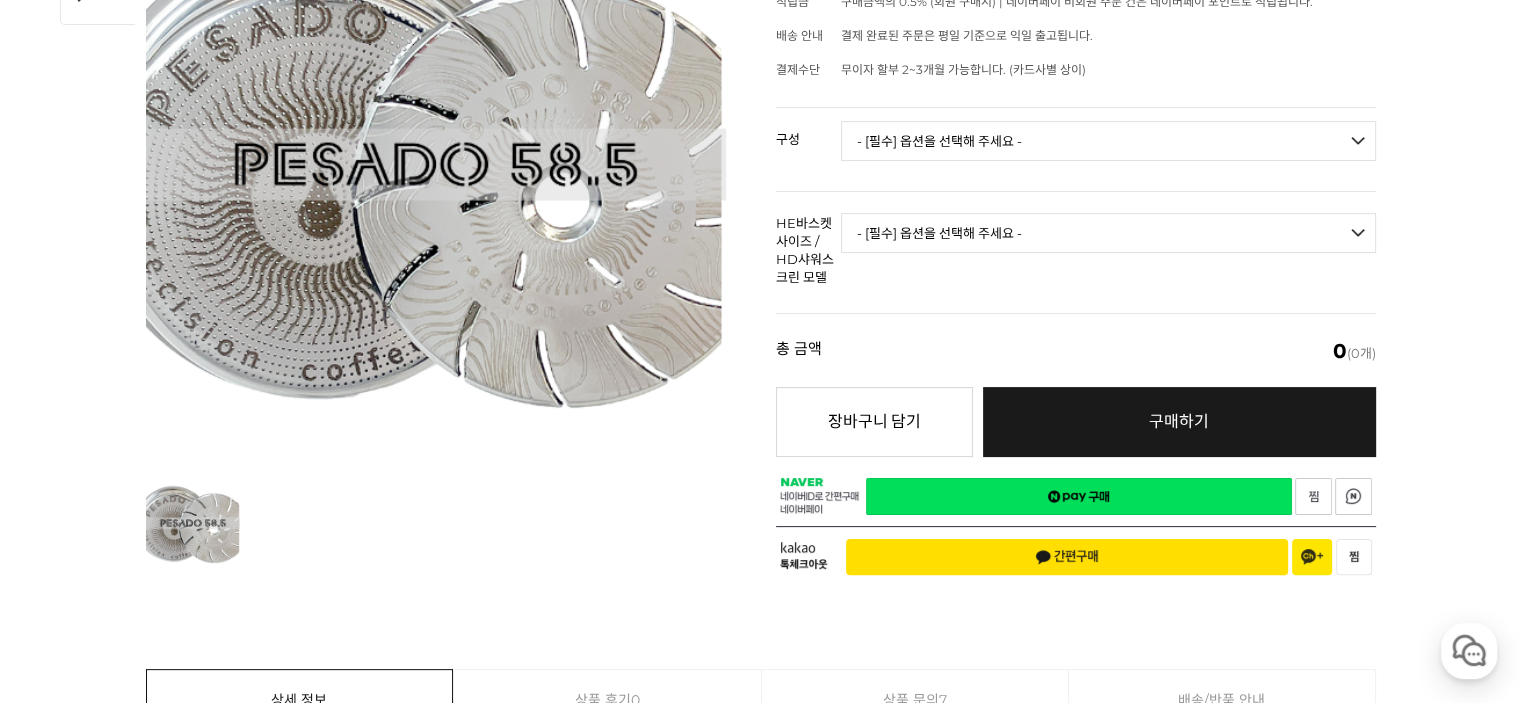 click on "- [필수] 옵션을 선택해 주세요 - ------------------- 세트 단품" at bounding box center (1108, 141) 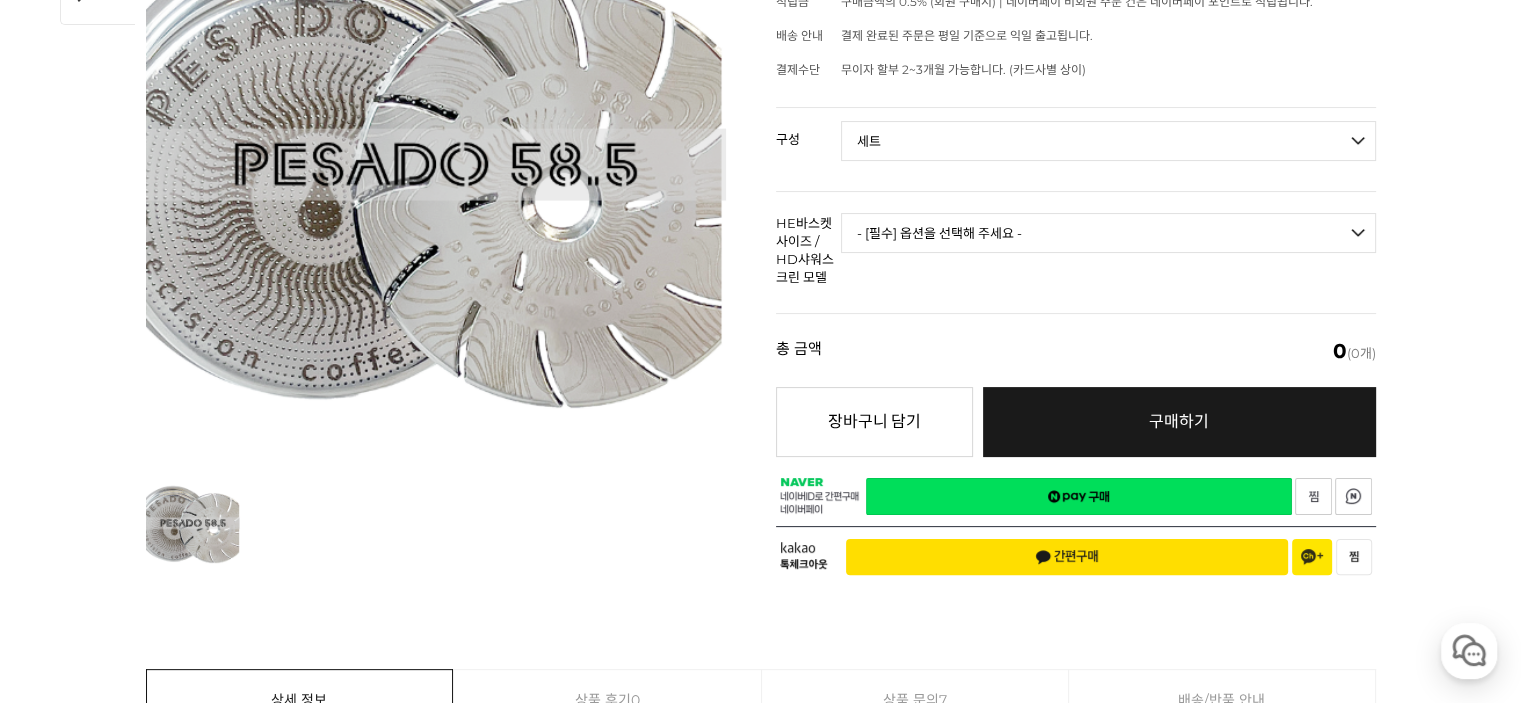 click on "- [필수] 옵션을 선택해 주세요 - ------------------- 세트 단품" at bounding box center (1108, 141) 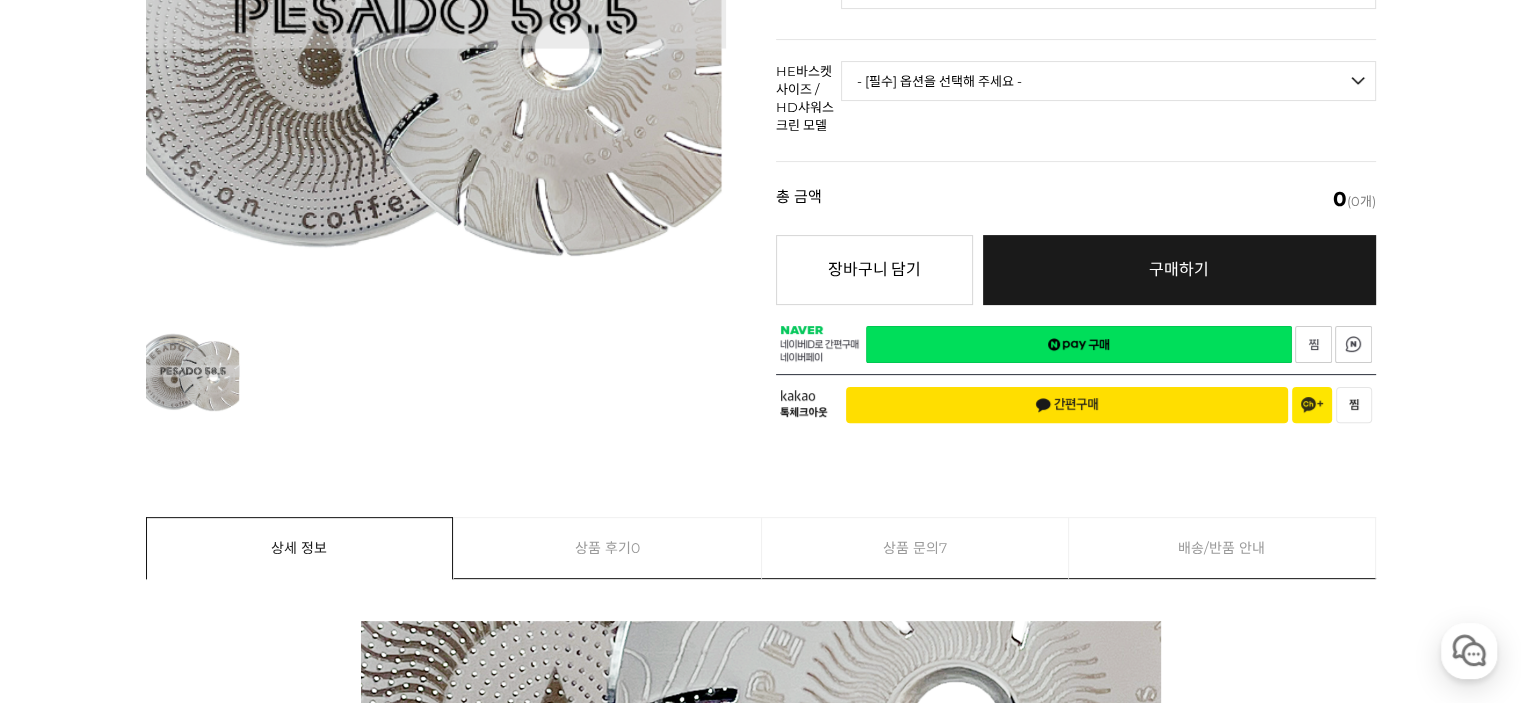 click on "- [필수] 옵션을 선택해 주세요 - ------------------- HE바스켓 S / HD샤워스크린 E61 HE바스켓 S / HD샤워스크린 MV HE바스켓 S / HD샤워스크린 LM HE바스켓 M / HD샤워스크린 E61 HE바스켓 M / HD샤워스크린 MV HE바스켓 M / HD샤워스크린 LM HE바스켓 L / HD샤워스크린 E61 HE바스켓 L / HD샤워스크린 MV HE바스켓 L / HD샤워스크린 LM HE바스켓 XL / HD샤워스크린 E61 HE바스켓 XL / HD샤워스크린 MV HE바스켓 XL / HD샤워스크린 LM" at bounding box center (1108, 81) 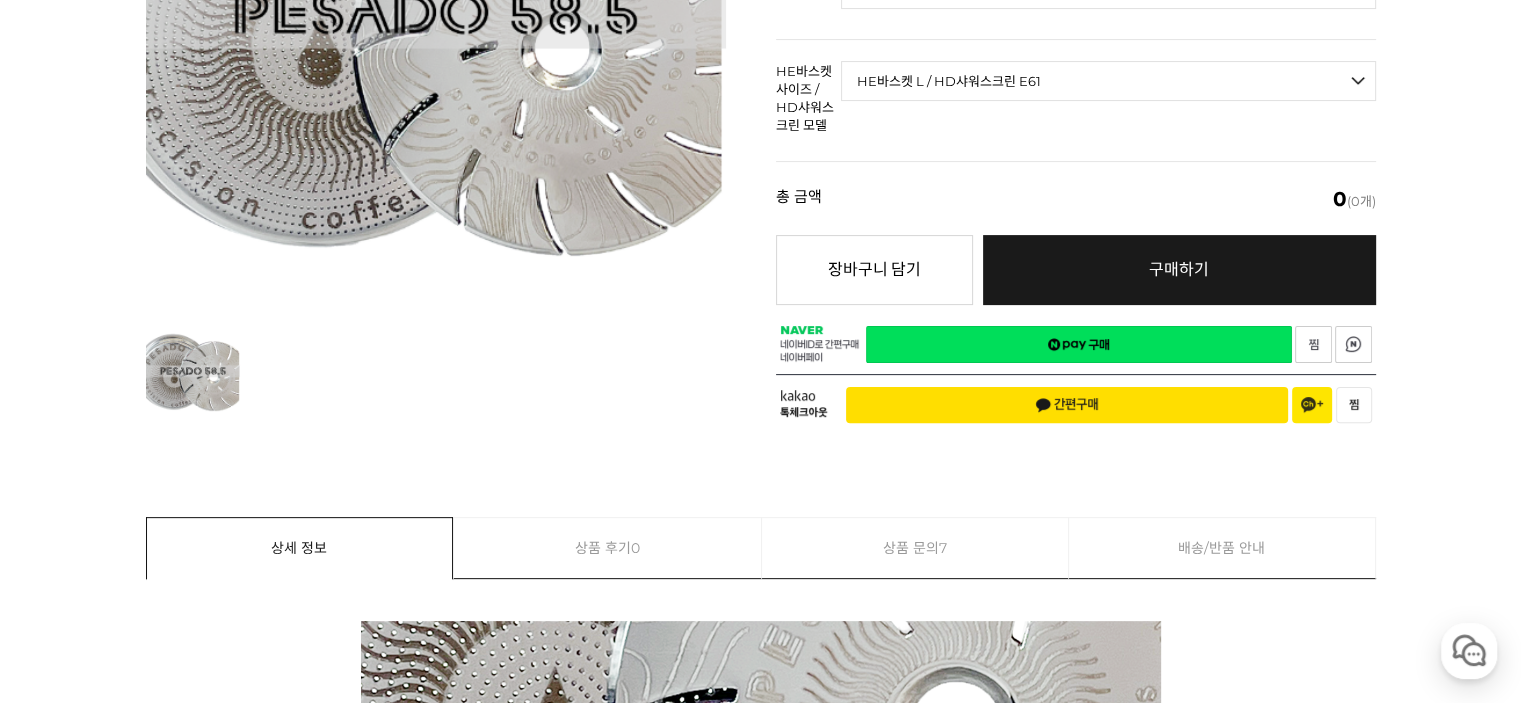 click on "- [필수] 옵션을 선택해 주세요 - ------------------- HE바스켓 S / HD샤워스크린 E61 HE바스켓 S / HD샤워스크린 MV HE바스켓 S / HD샤워스크린 LM HE바스켓 M / HD샤워스크린 E61 HE바스켓 M / HD샤워스크린 MV HE바스켓 M / HD샤워스크린 LM HE바스켓 L / HD샤워스크린 E61 HE바스켓 L / HD샤워스크린 MV HE바스켓 L / HD샤워스크린 LM HE바스켓 XL / HD샤워스크린 E61 HE바스켓 XL / HD샤워스크린 MV HE바스켓 XL / HD샤워스크린 LM" at bounding box center (1108, 81) 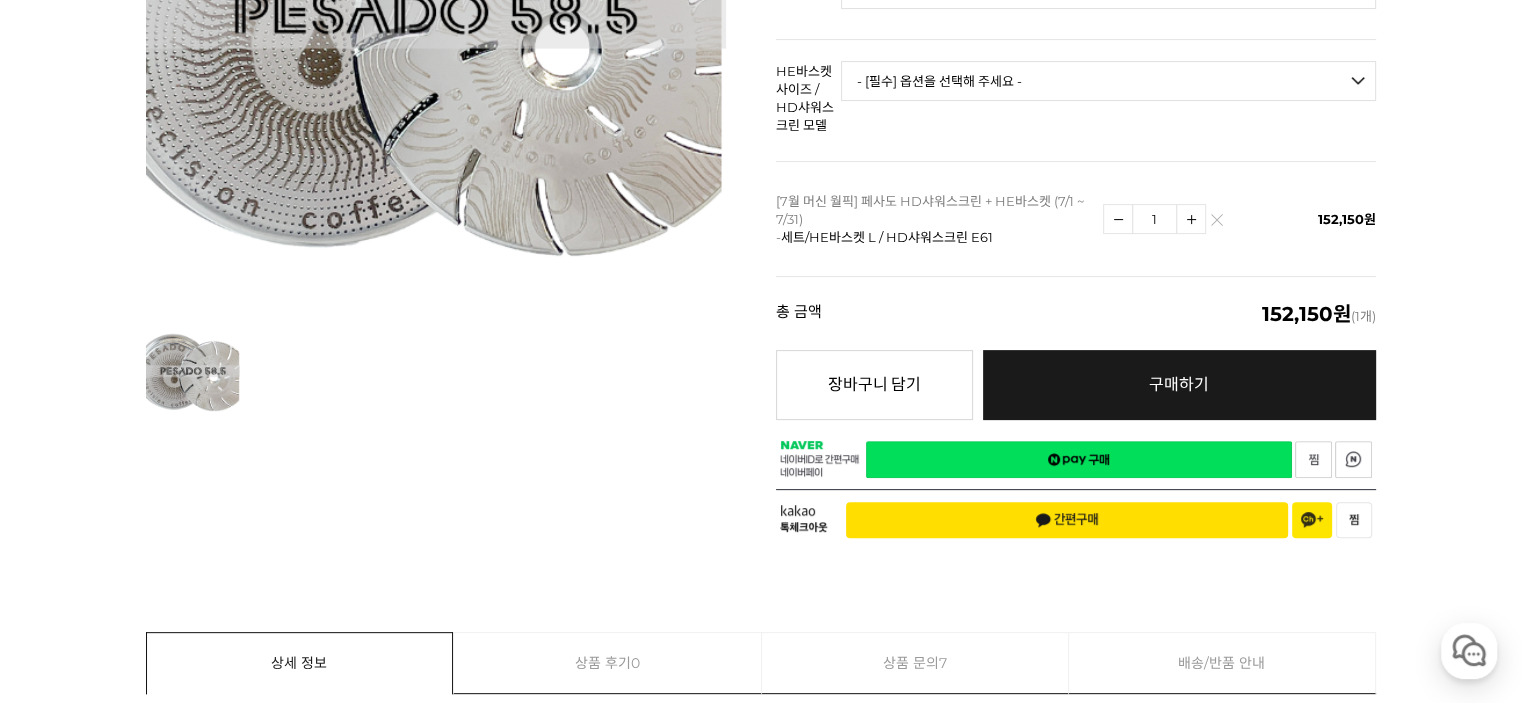click on "- [필수] 옵션을 선택해 주세요 - ------------------- HE바스켓 S / HD샤워스크린 E61 HE바스켓 S / HD샤워스크린 MV HE바스켓 S / HD샤워스크린 LM HE바스켓 M / HD샤워스크린 E61 HE바스켓 M / HD샤워스크린 MV HE바스켓 M / HD샤워스크린 LM HE바스켓 L / HD샤워스크린 E61 HE바스켓 L / HD샤워스크린 MV HE바스켓 L / HD샤워스크린 LM HE바스켓 XL / HD샤워스크린 E61 HE바스켓 XL / HD샤워스크린 MV HE바스켓 XL / HD샤워스크린 LM" at bounding box center (1108, 81) 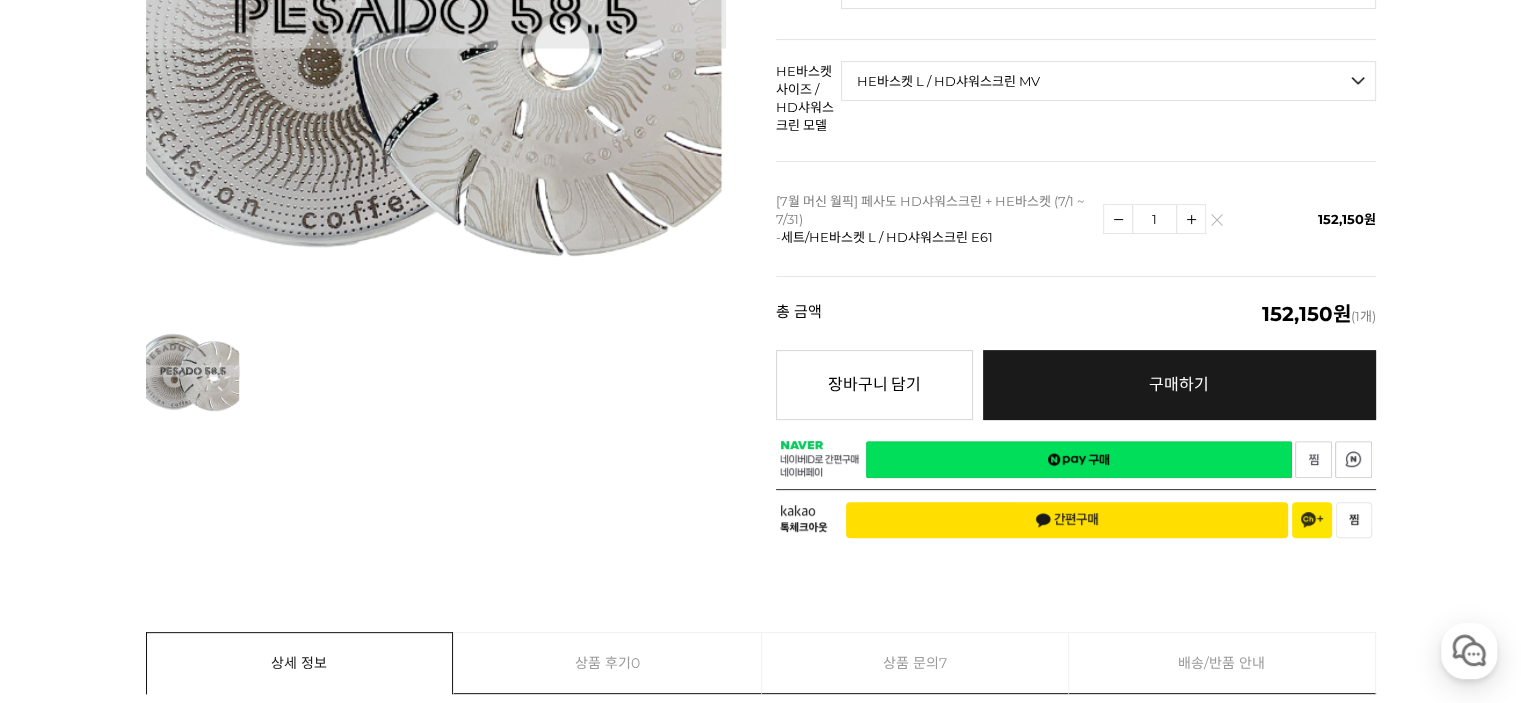 click on "- [필수] 옵션을 선택해 주세요 - ------------------- HE바스켓 S / HD샤워스크린 E61 HE바스켓 S / HD샤워스크린 MV HE바스켓 S / HD샤워스크린 LM HE바스켓 M / HD샤워스크린 E61 HE바스켓 M / HD샤워스크린 MV HE바스켓 M / HD샤워스크린 LM HE바스켓 L / HD샤워스크린 E61 HE바스켓 L / HD샤워스크린 MV HE바스켓 L / HD샤워스크린 LM HE바스켓 XL / HD샤워스크린 E61 HE바스켓 XL / HD샤워스크린 MV HE바스켓 XL / HD샤워스크린 LM" at bounding box center (1108, 81) 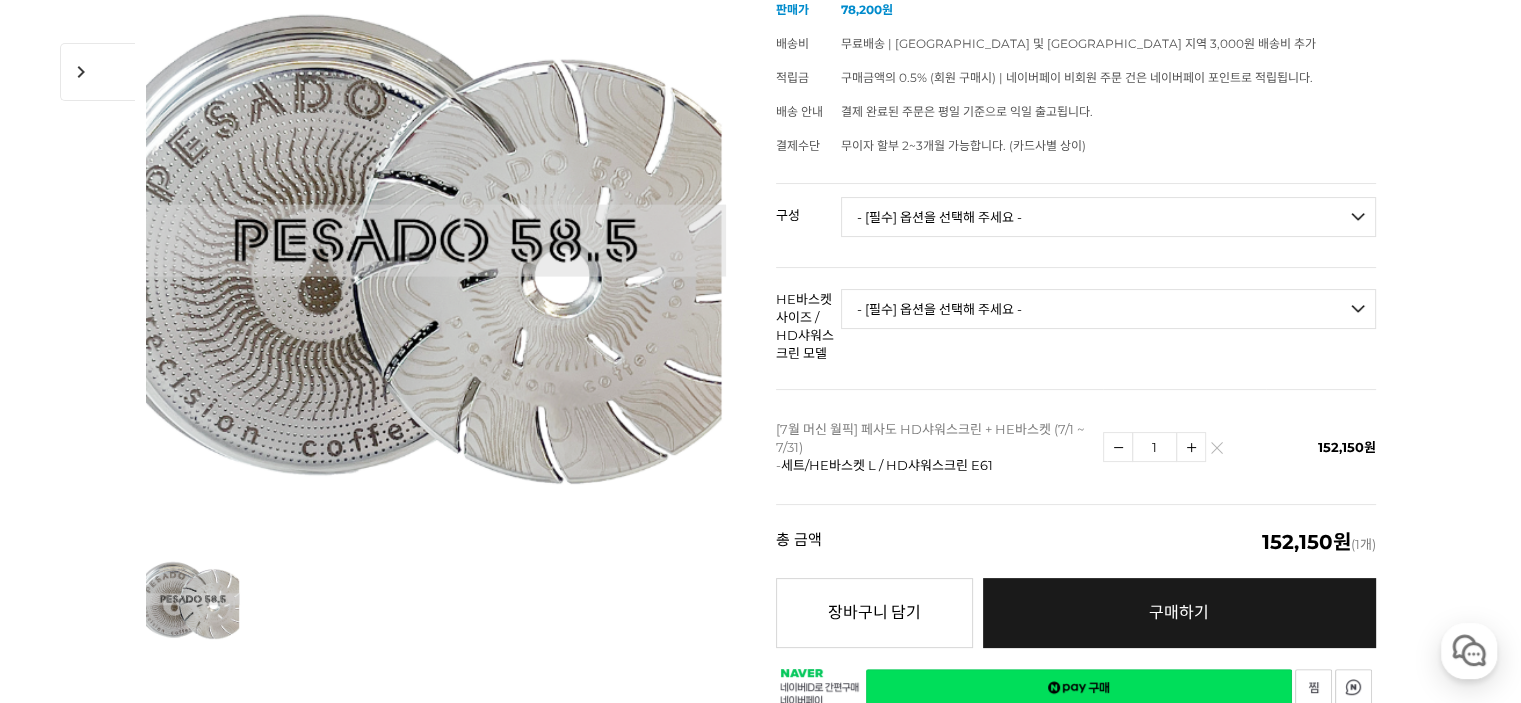 scroll, scrollTop: 307, scrollLeft: 0, axis: vertical 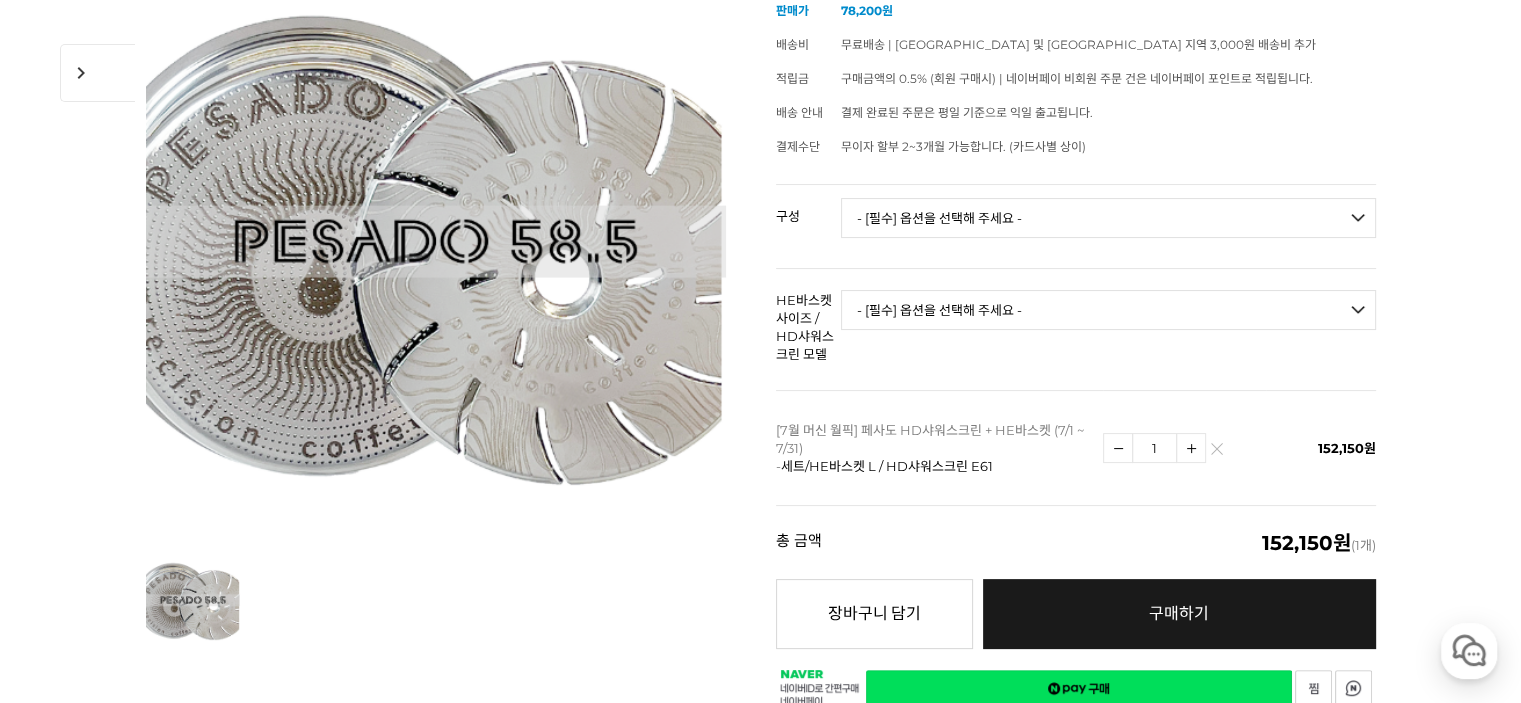 click on "- [필수] 옵션을 선택해 주세요 - ------------------- 세트 단품" at bounding box center [1108, 218] 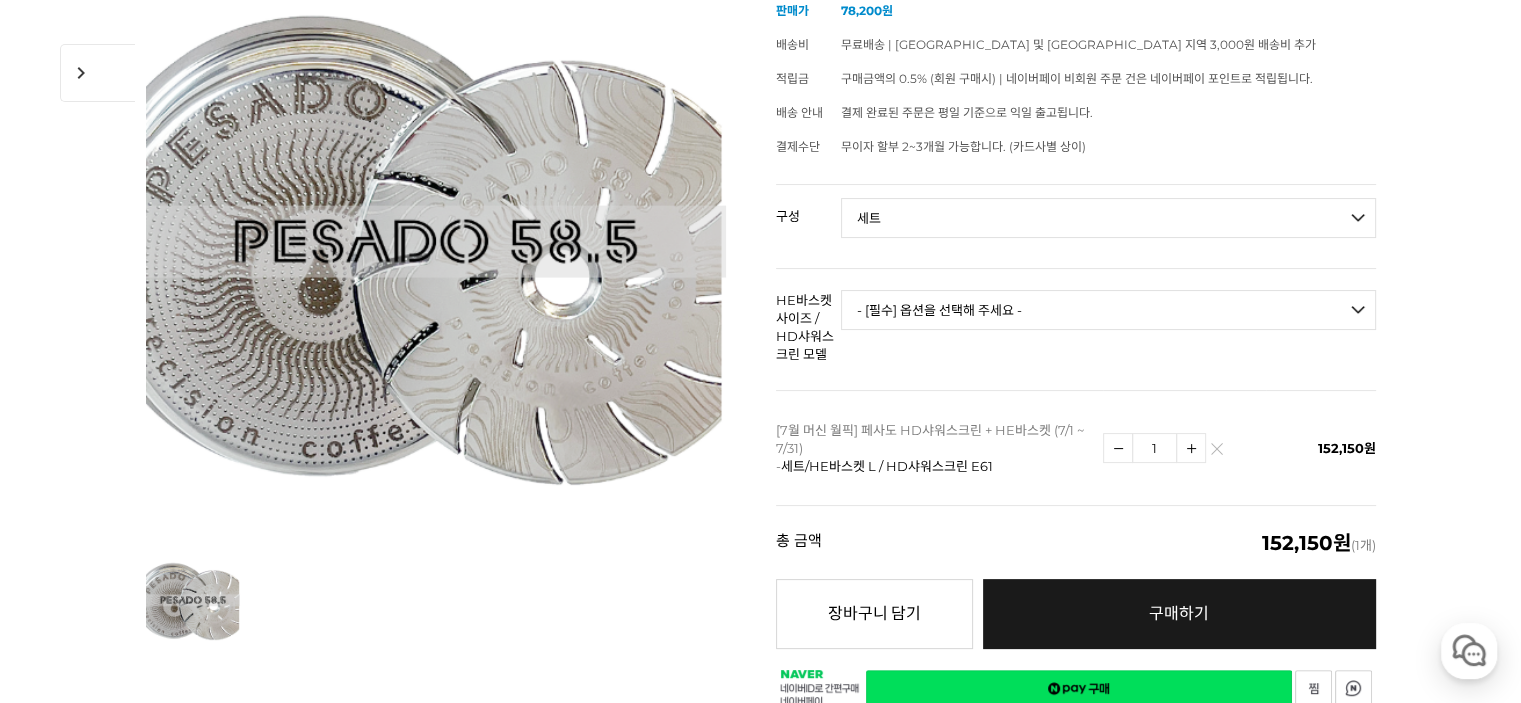 click on "- [필수] 옵션을 선택해 주세요 - ------------------- 세트 단품" at bounding box center (1108, 218) 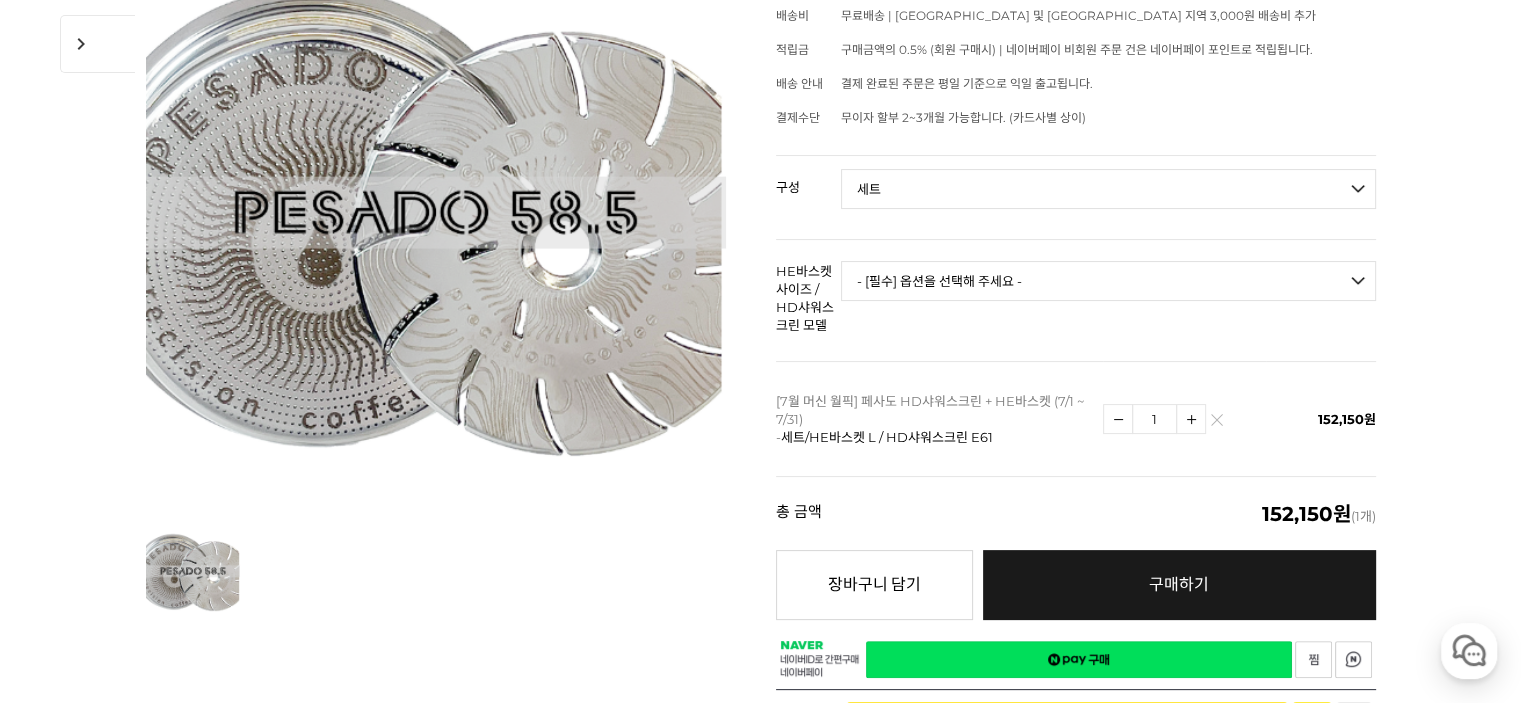 click on "- [필수] 옵션을 선택해 주세요 - ------------------- HE바스켓 S / HD샤워스크린 E61 HE바스켓 S / HD샤워스크린 MV HE바스켓 S / HD샤워스크린 LM HE바스켓 M / HD샤워스크린 E61 HE바스켓 M / HD샤워스크린 MV HE바스켓 M / HD샤워스크린 LM HE바스켓 L / HD샤워스크린 E61 HE바스켓 L / HD샤워스크린 MV HE바스켓 L / HD샤워스크린 LM HE바스켓 XL / HD샤워스크린 E61 HE바스켓 XL / HD샤워스크린 MV HE바스켓 XL / HD샤워스크린 LM" at bounding box center (1108, 281) 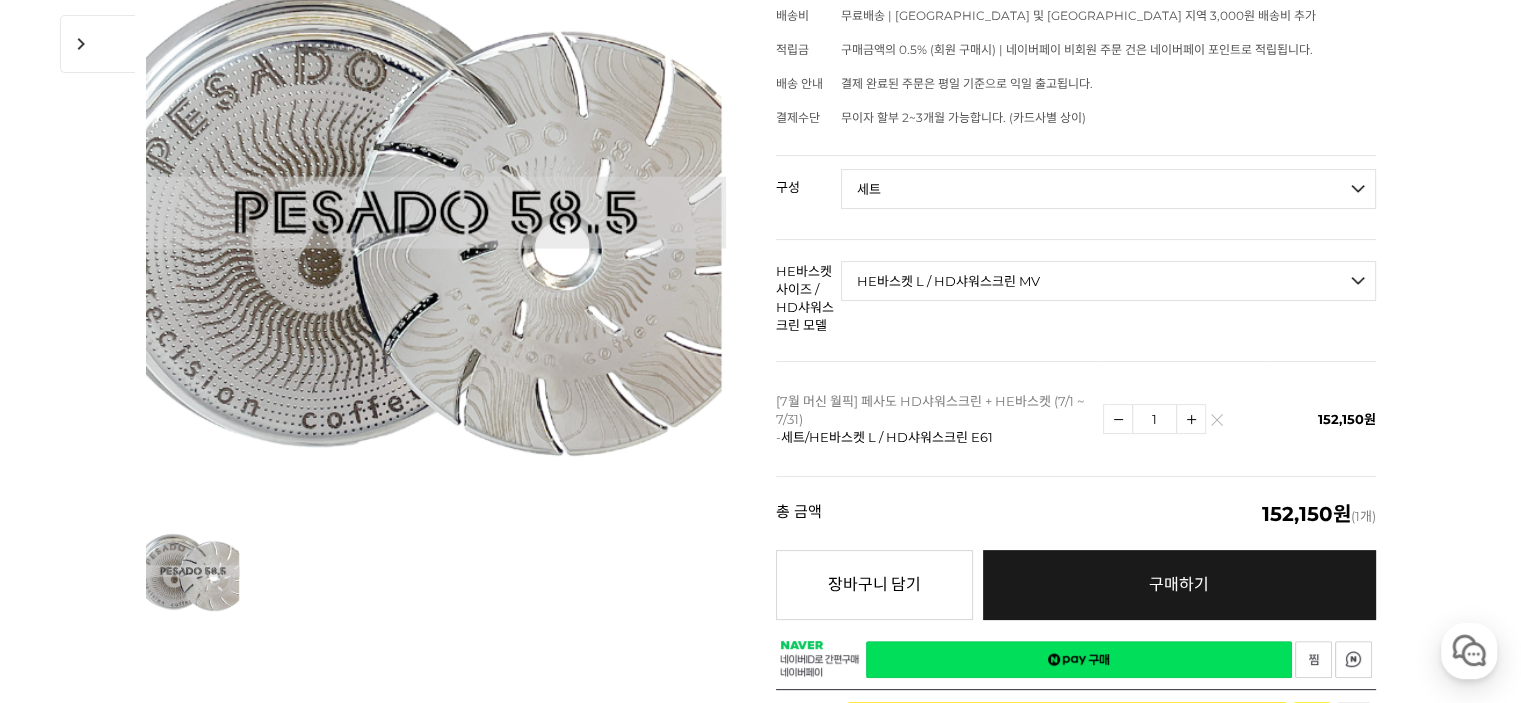 click on "- [필수] 옵션을 선택해 주세요 - ------------------- HE바스켓 S / HD샤워스크린 E61 HE바스켓 S / HD샤워스크린 MV HE바스켓 S / HD샤워스크린 LM HE바스켓 M / HD샤워스크린 E61 HE바스켓 M / HD샤워스크린 MV HE바스켓 M / HD샤워스크린 LM HE바스켓 L / HD샤워스크린 E61 HE바스켓 L / HD샤워스크린 MV HE바스켓 L / HD샤워스크린 LM HE바스켓 XL / HD샤워스크린 E61 HE바스켓 XL / HD샤워스크린 MV HE바스켓 XL / HD샤워스크린 LM" at bounding box center [1108, 281] 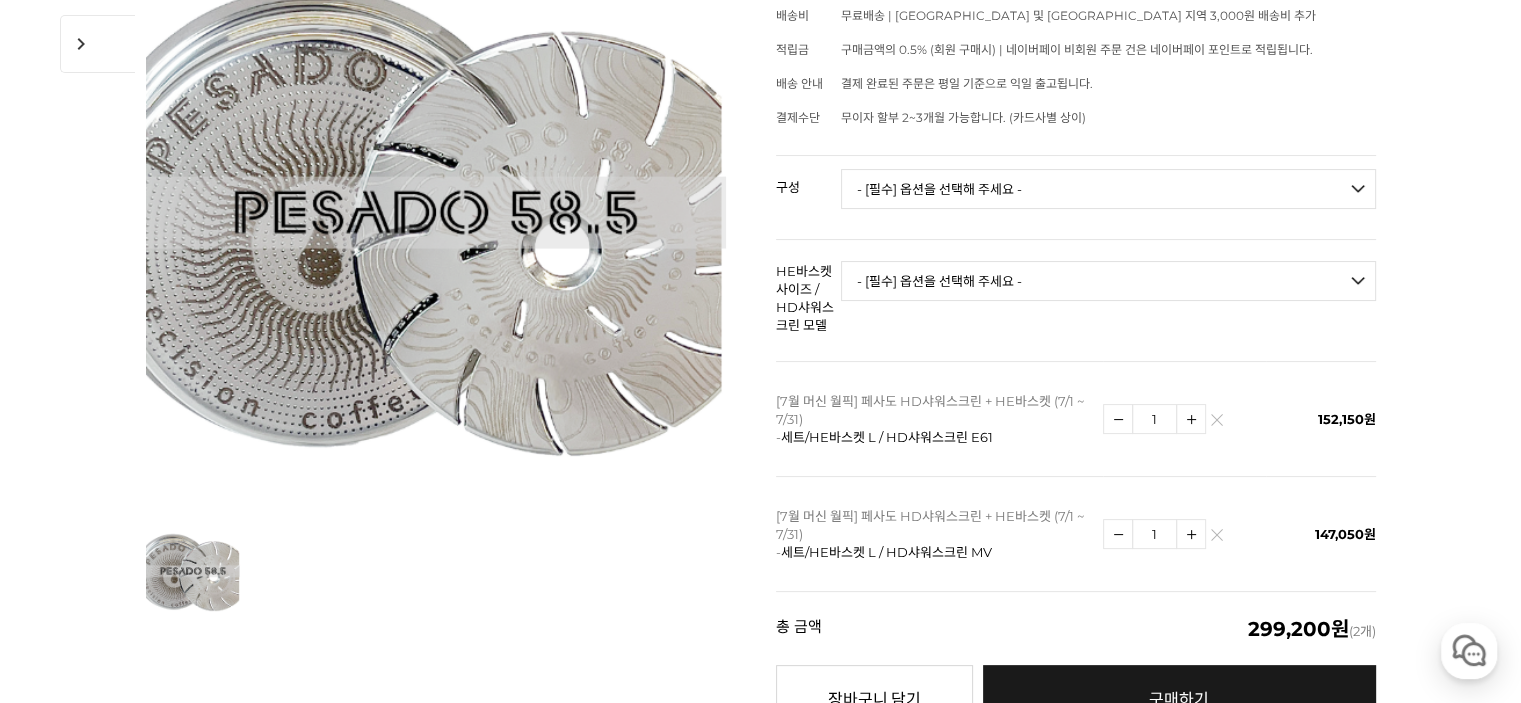 click on "- [필수] 옵션을 선택해 주세요 - ------------------- 세트 단품" at bounding box center [1108, 189] 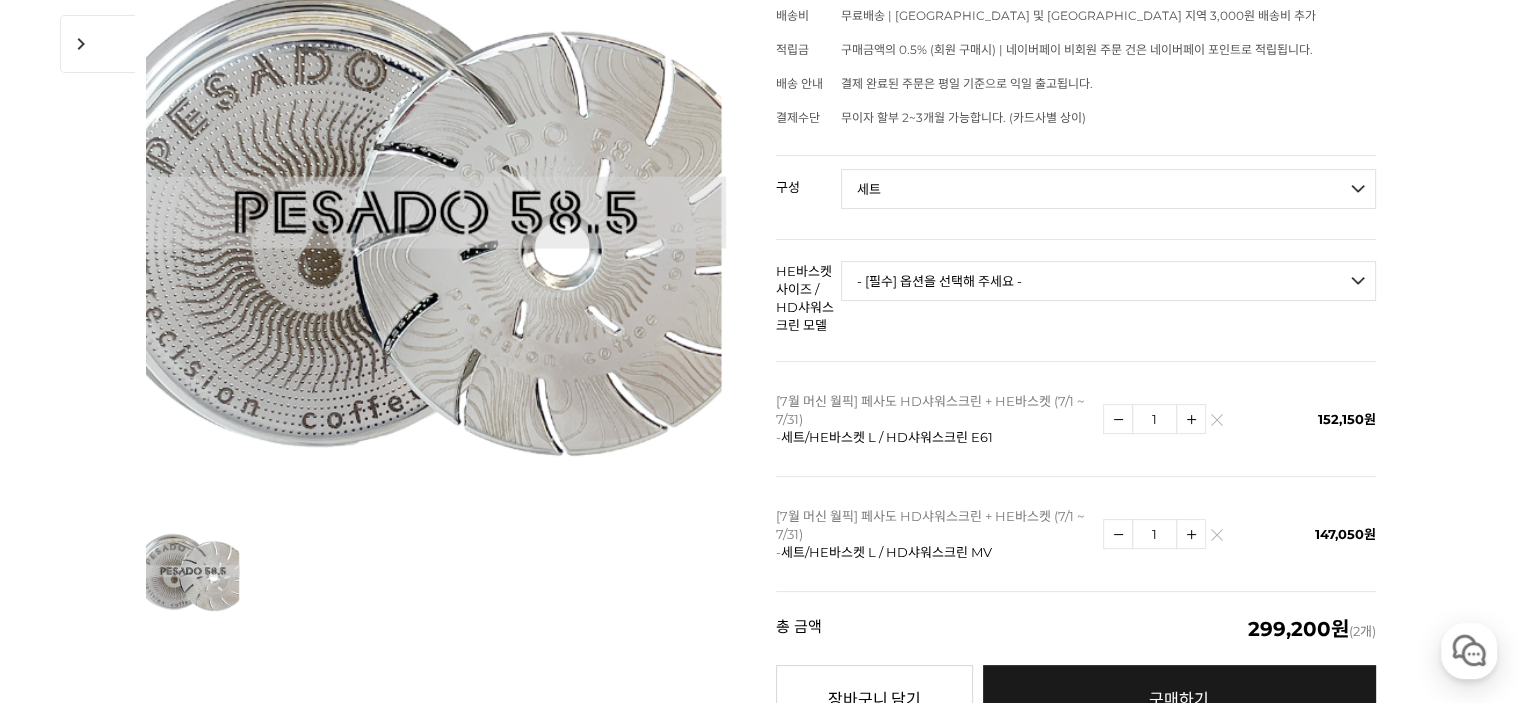 click on "- [필수] 옵션을 선택해 주세요 - ------------------- 세트 단품" at bounding box center (1108, 189) 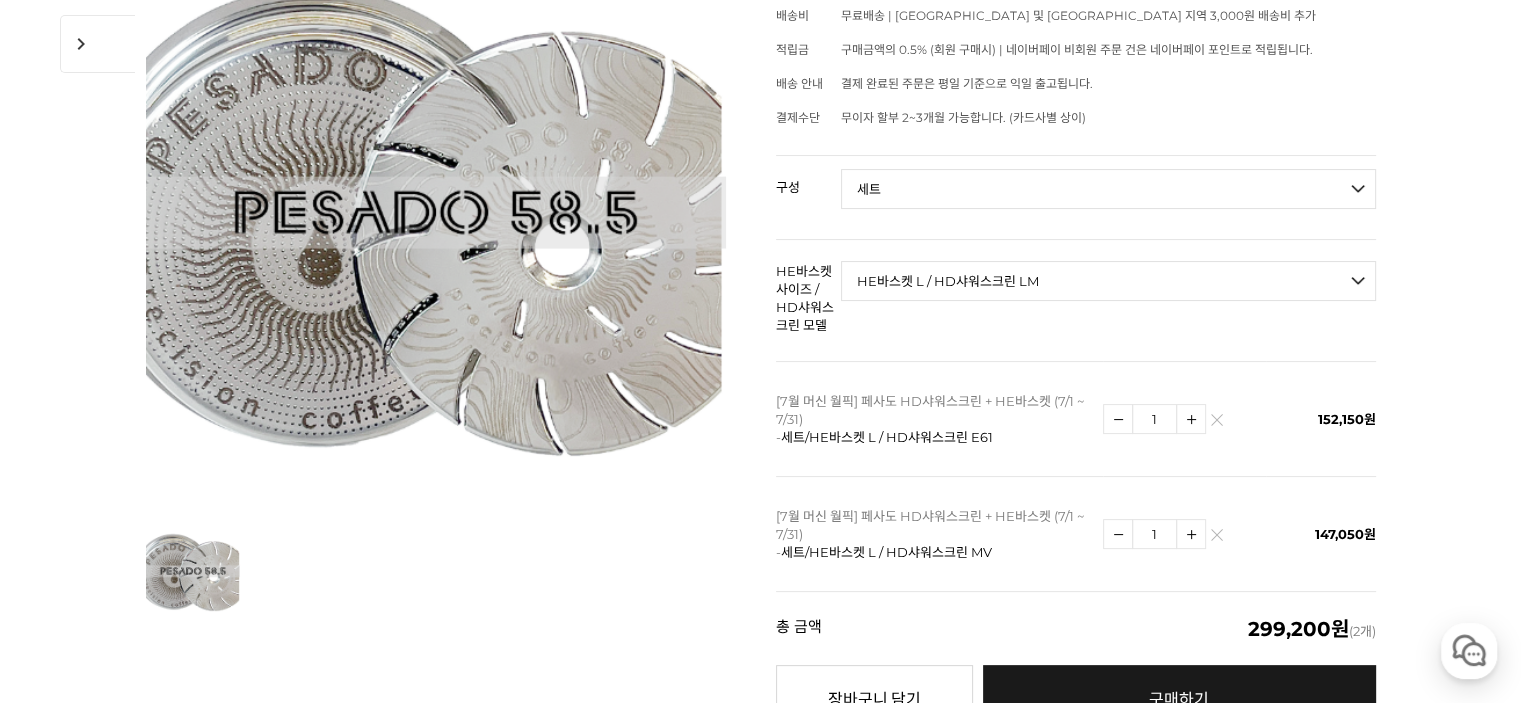 click on "- [필수] 옵션을 선택해 주세요 - ------------------- HE바스켓 S / HD샤워스크린 E61 HE바스켓 S / HD샤워스크린 MV HE바스켓 S / HD샤워스크린 LM HE바스켓 M / HD샤워스크린 E61 HE바스켓 M / HD샤워스크린 MV HE바스켓 M / HD샤워스크린 LM HE바스켓 L / HD샤워스크린 E61 HE바스켓 L / HD샤워스크린 MV HE바스켓 L / HD샤워스크린 LM HE바스켓 XL / HD샤워스크린 E61 HE바스켓 XL / HD샤워스크린 MV HE바스켓 XL / HD샤워스크린 LM" at bounding box center (1108, 281) 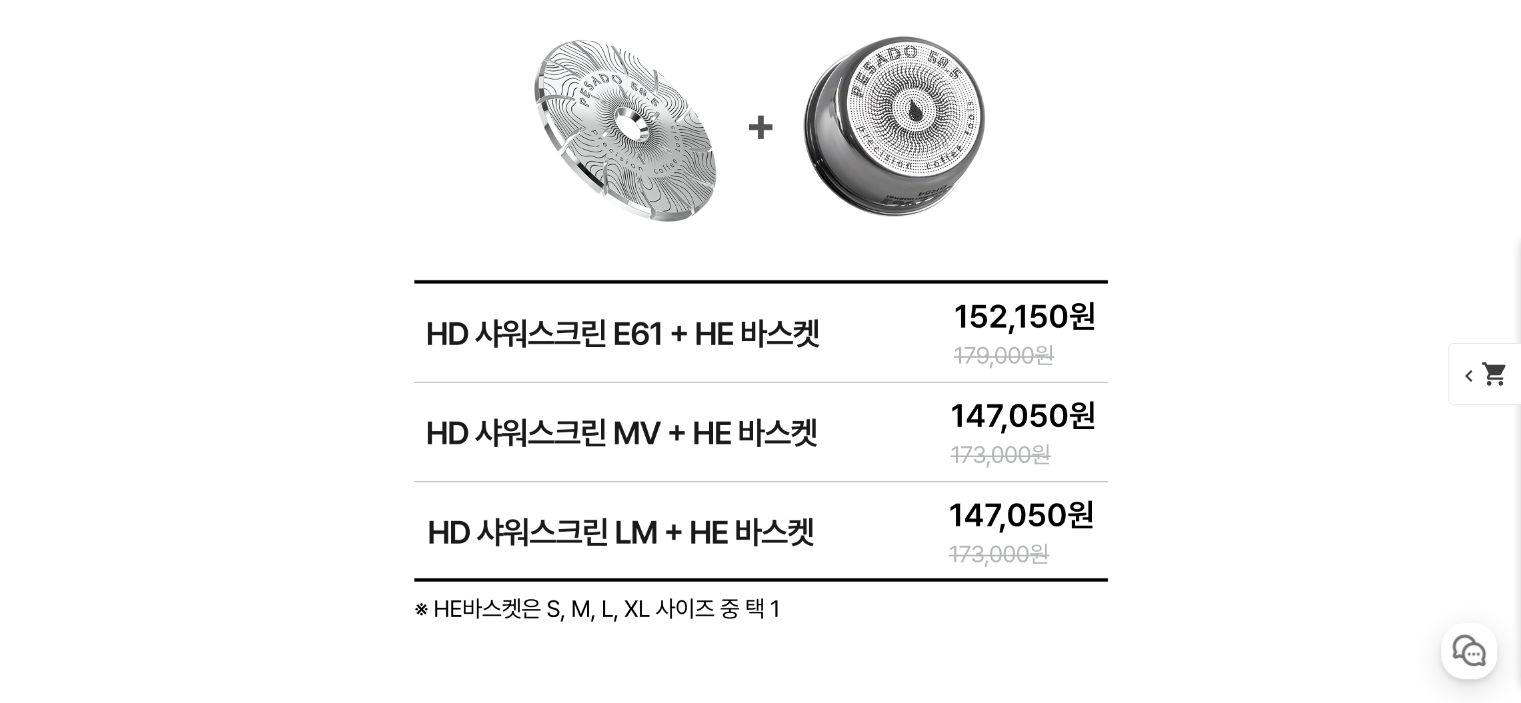 scroll, scrollTop: 2305, scrollLeft: 0, axis: vertical 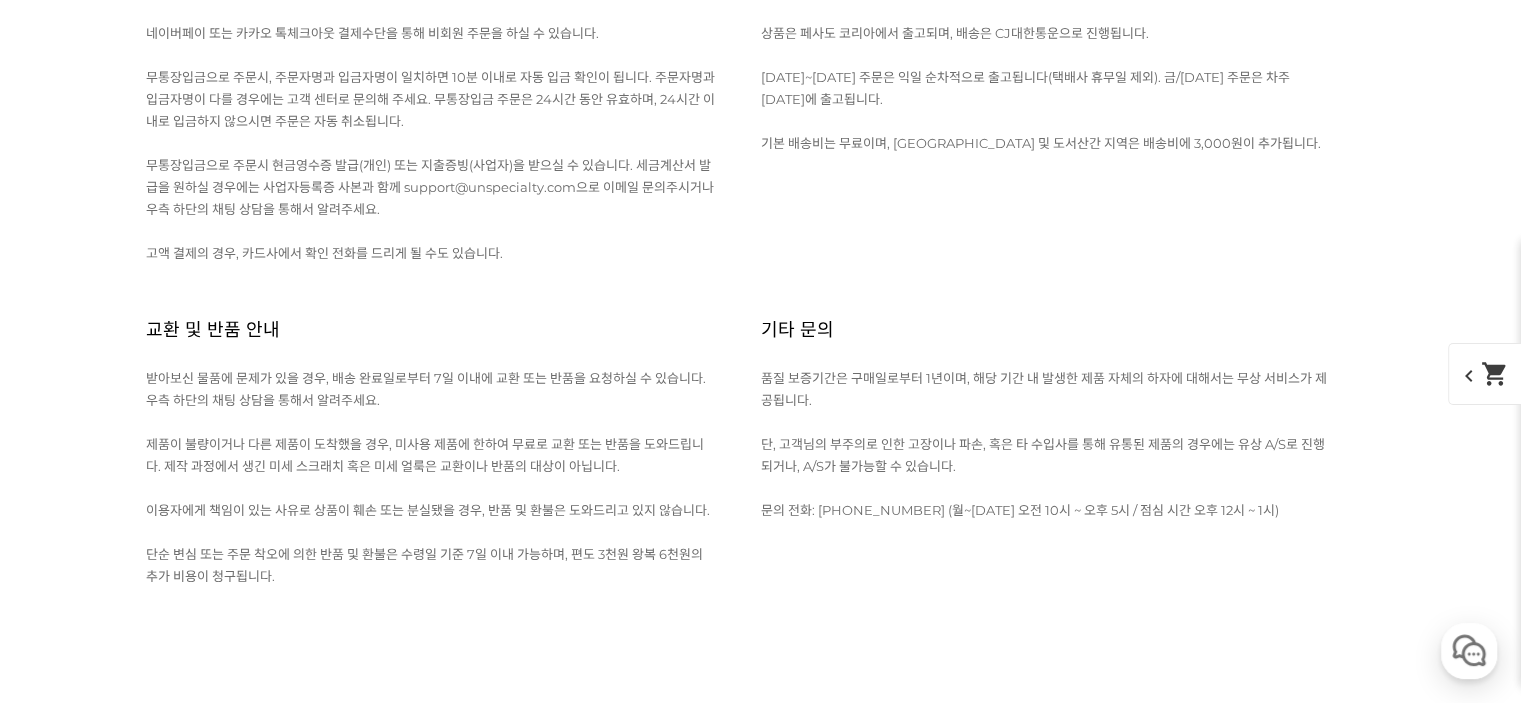 click on "MV구매후" at bounding box center [711, -748] 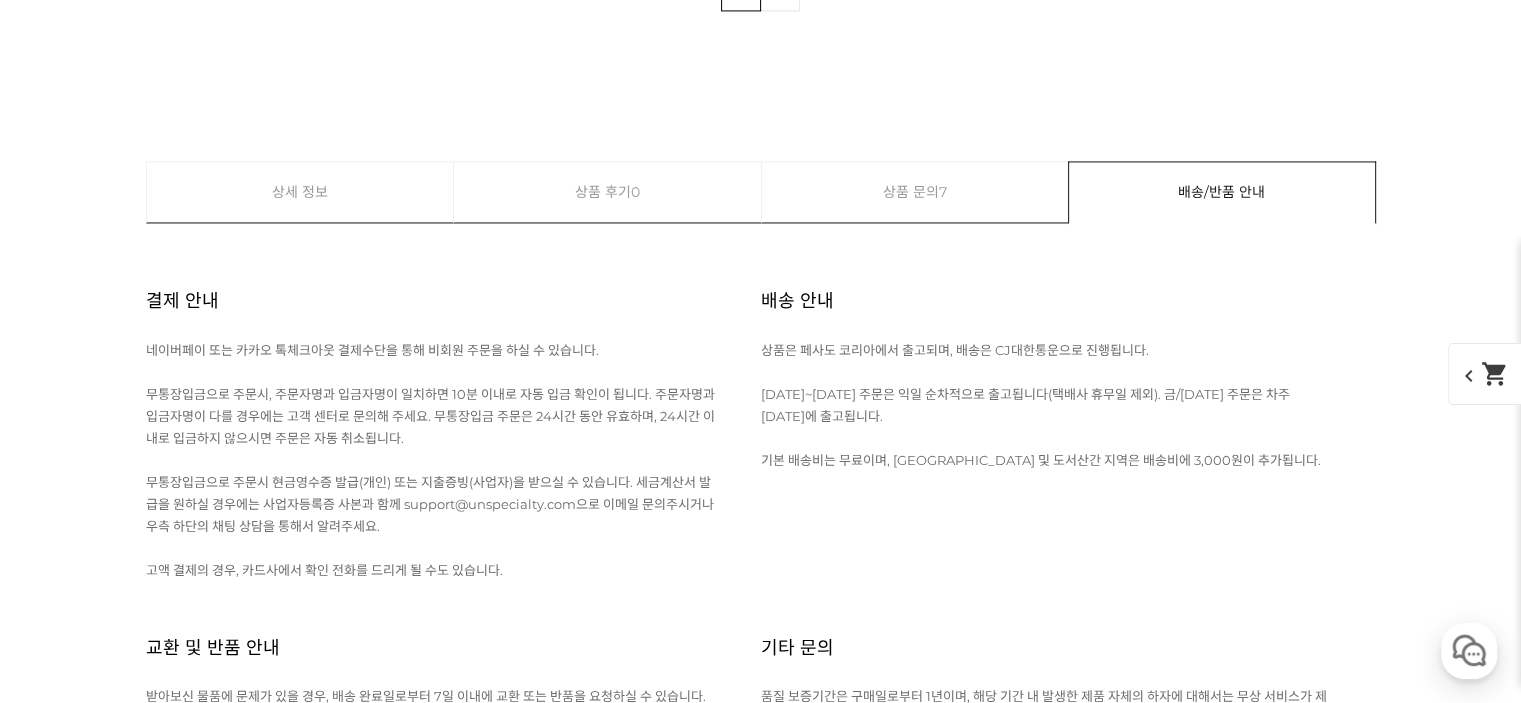 scroll, scrollTop: 25997, scrollLeft: 0, axis: vertical 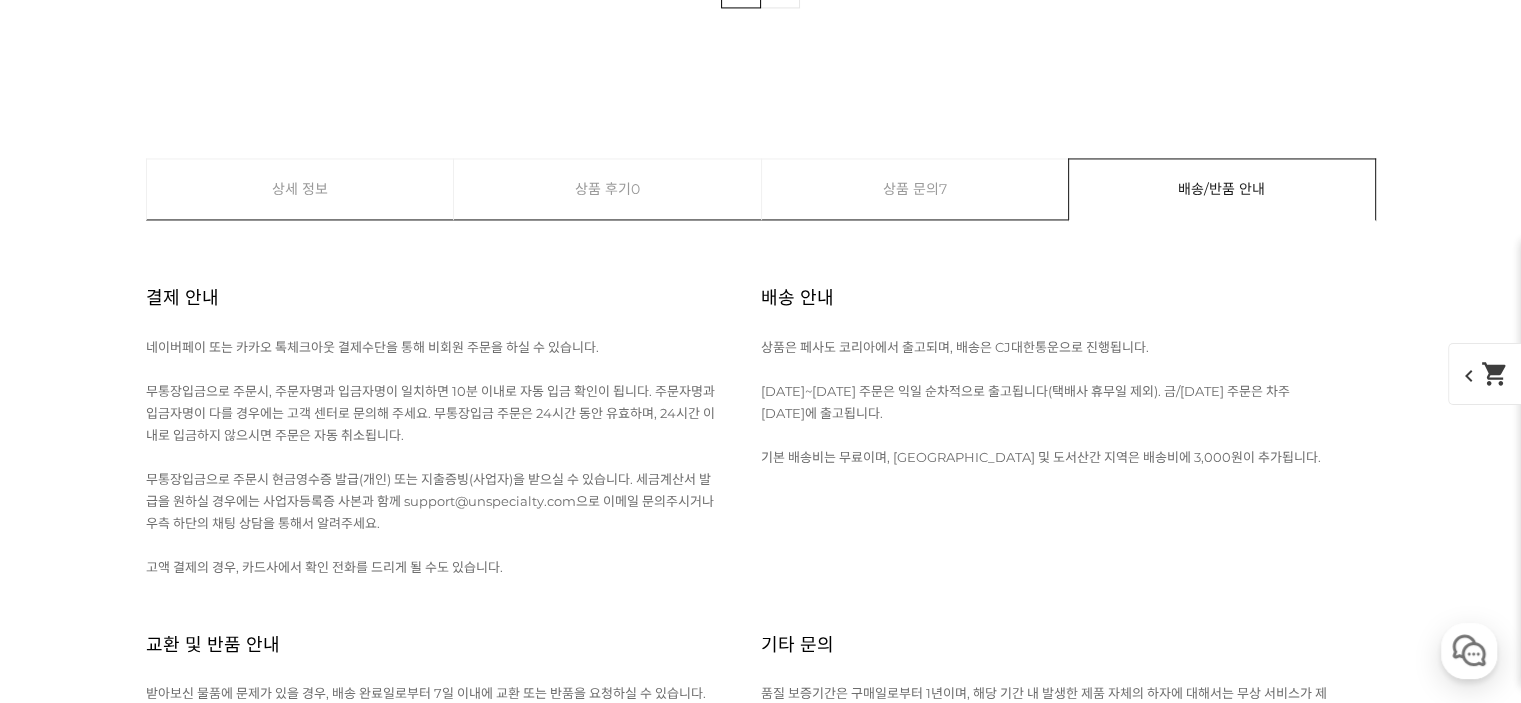 drag, startPoint x: 561, startPoint y: 427, endPoint x: 640, endPoint y: 475, distance: 92.43917 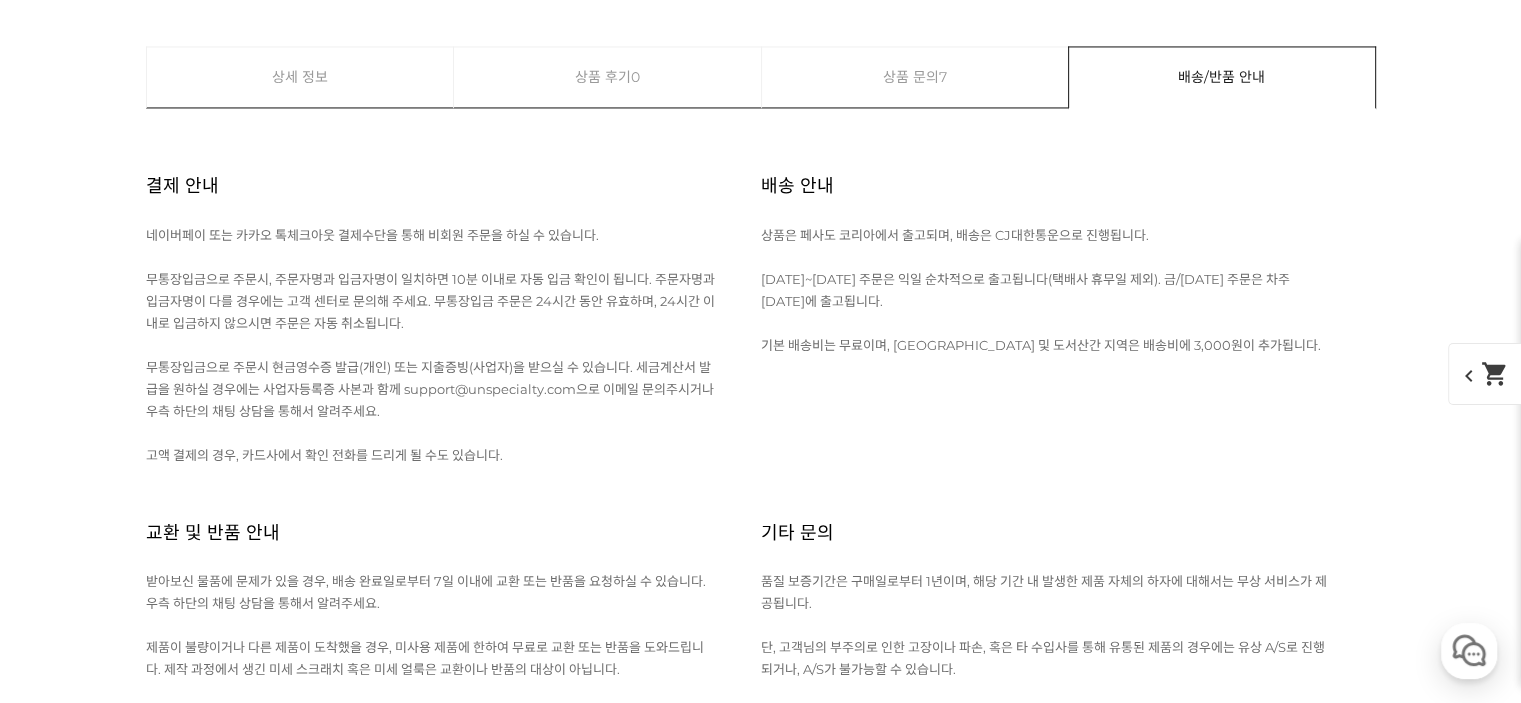 drag, startPoint x: 550, startPoint y: 263, endPoint x: 502, endPoint y: 244, distance: 51.62364 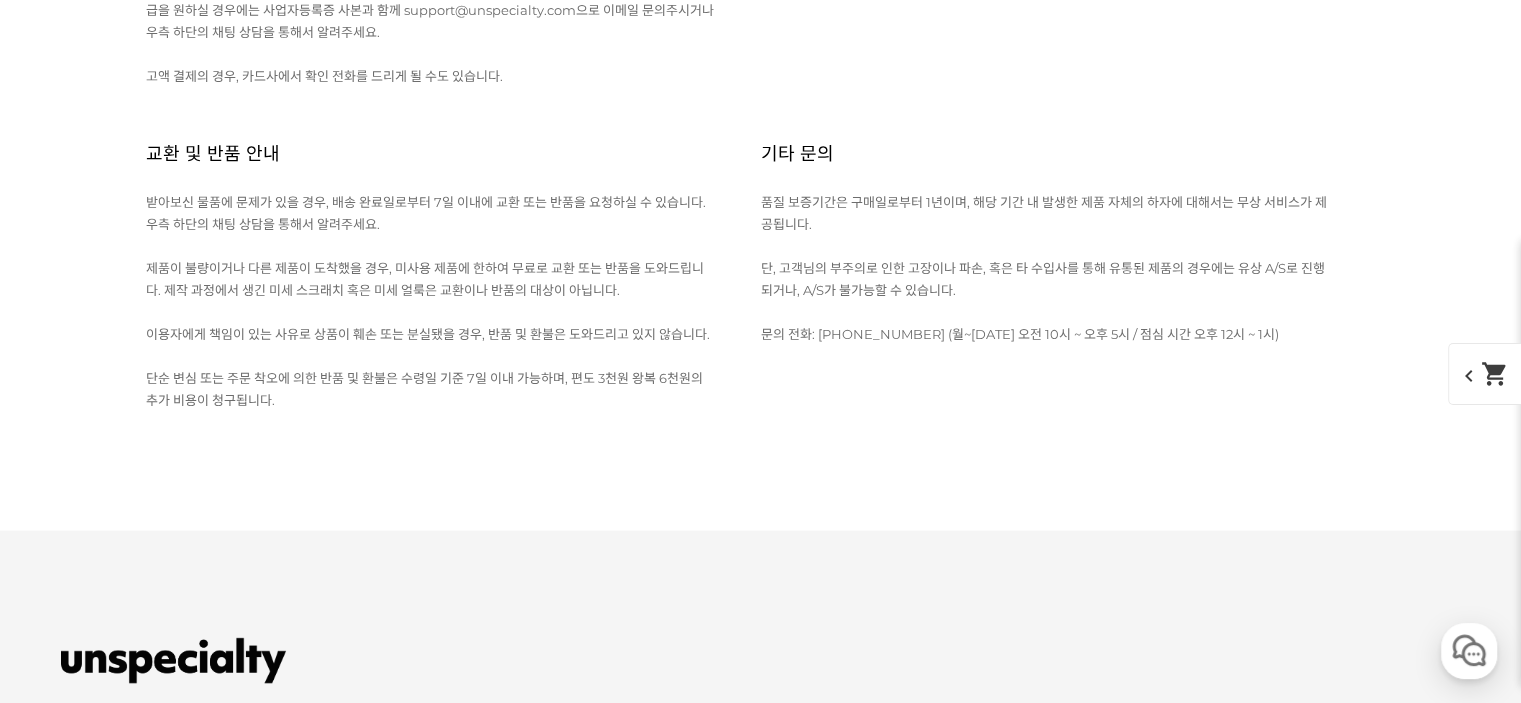 scroll, scrollTop: 26501, scrollLeft: 0, axis: vertical 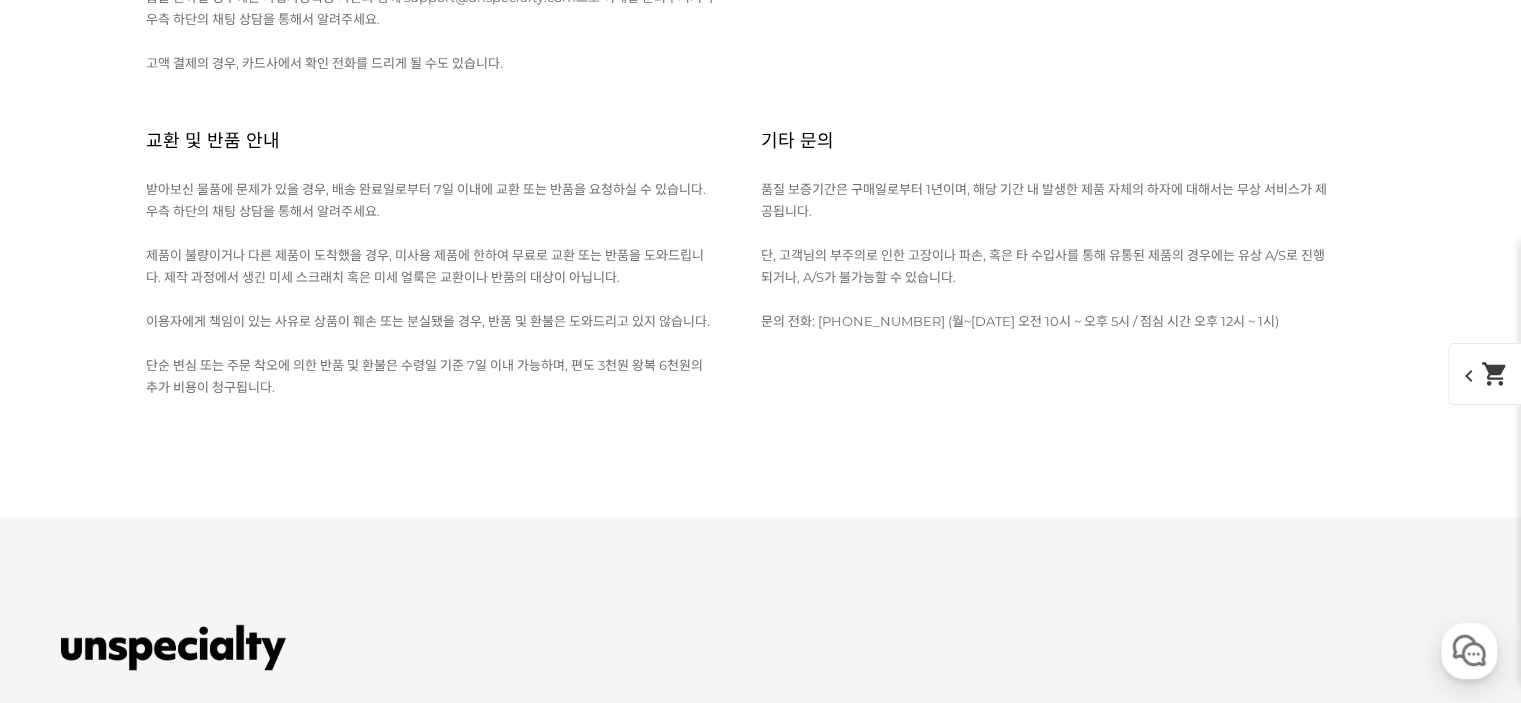 click on "웨가 컨셉트 문의   [1]" at bounding box center (711, -710) 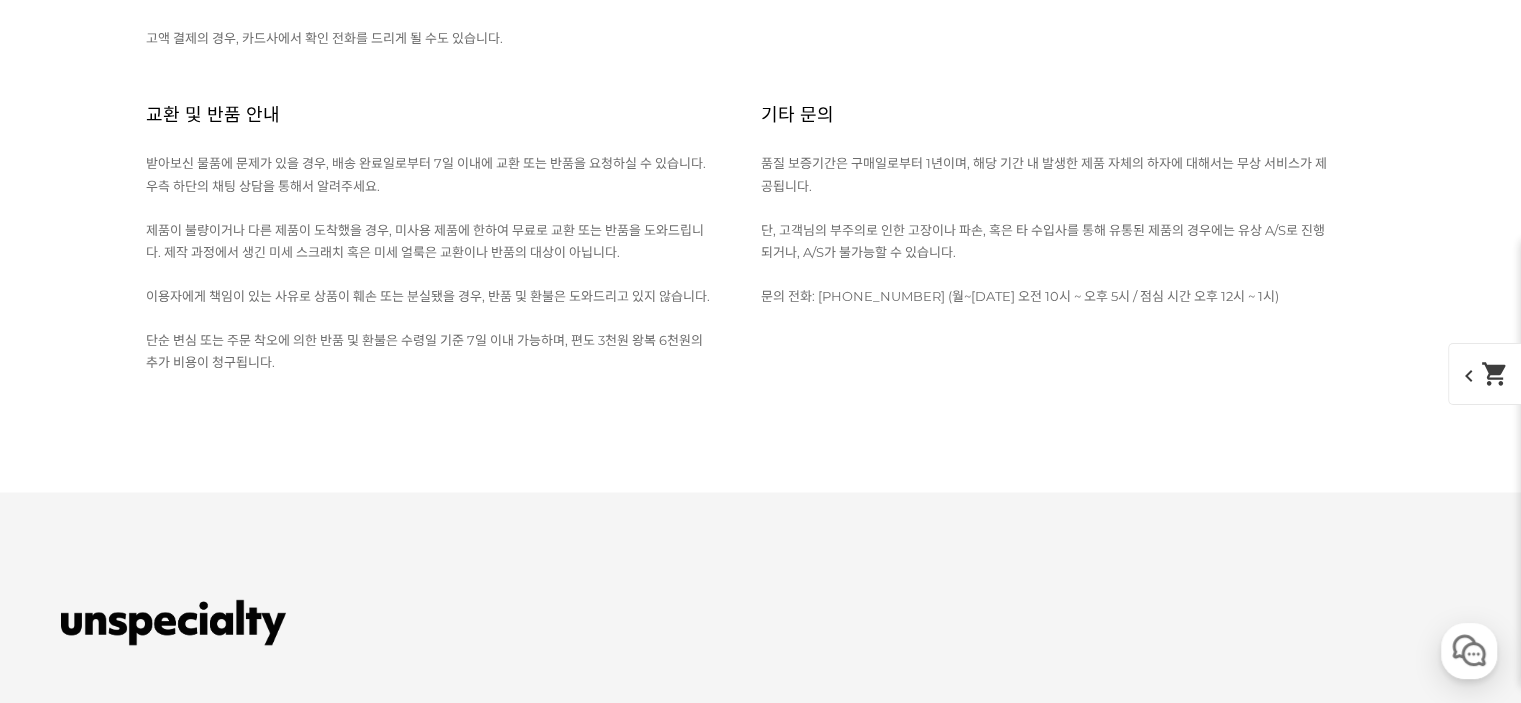 scroll, scrollTop: 26437, scrollLeft: 0, axis: vertical 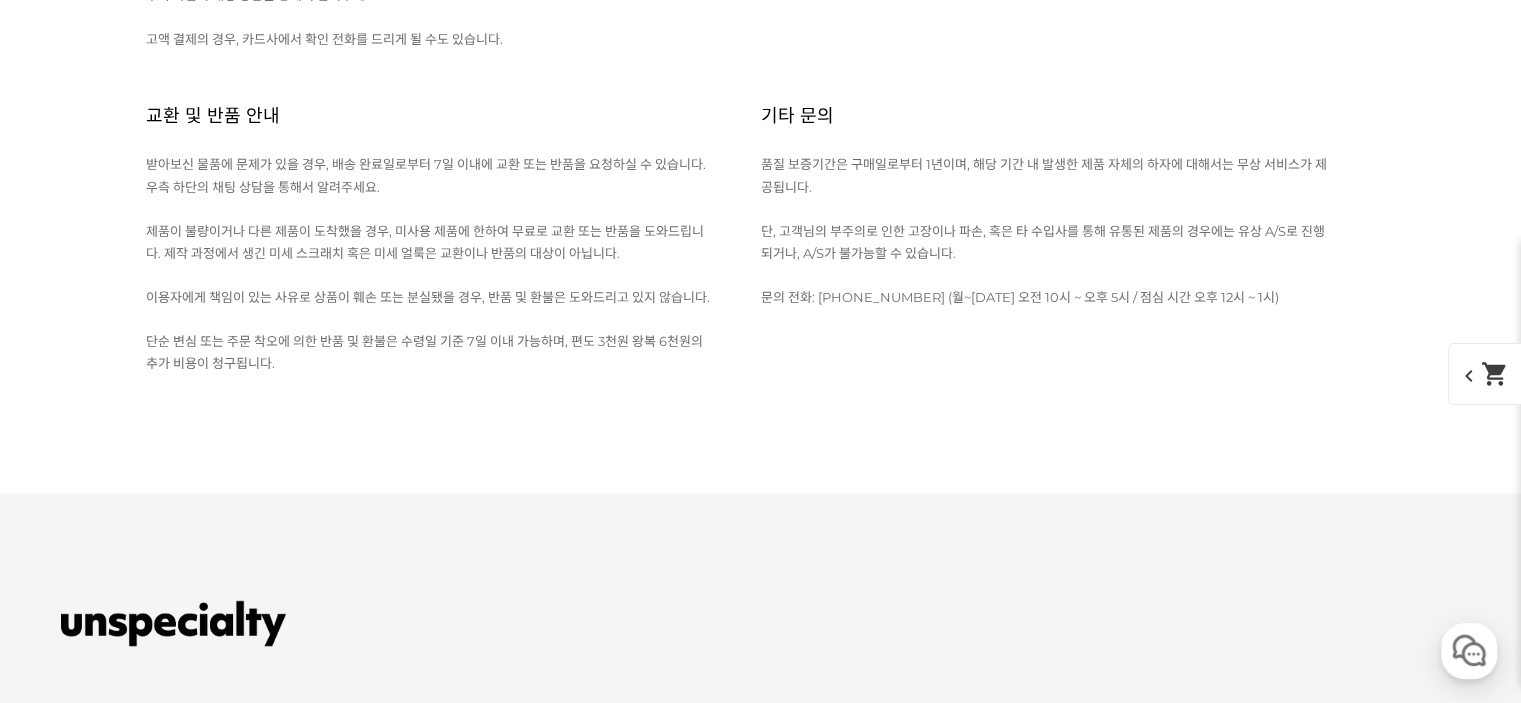 click on "댓글 조회  1" at bounding box center (234, -742) 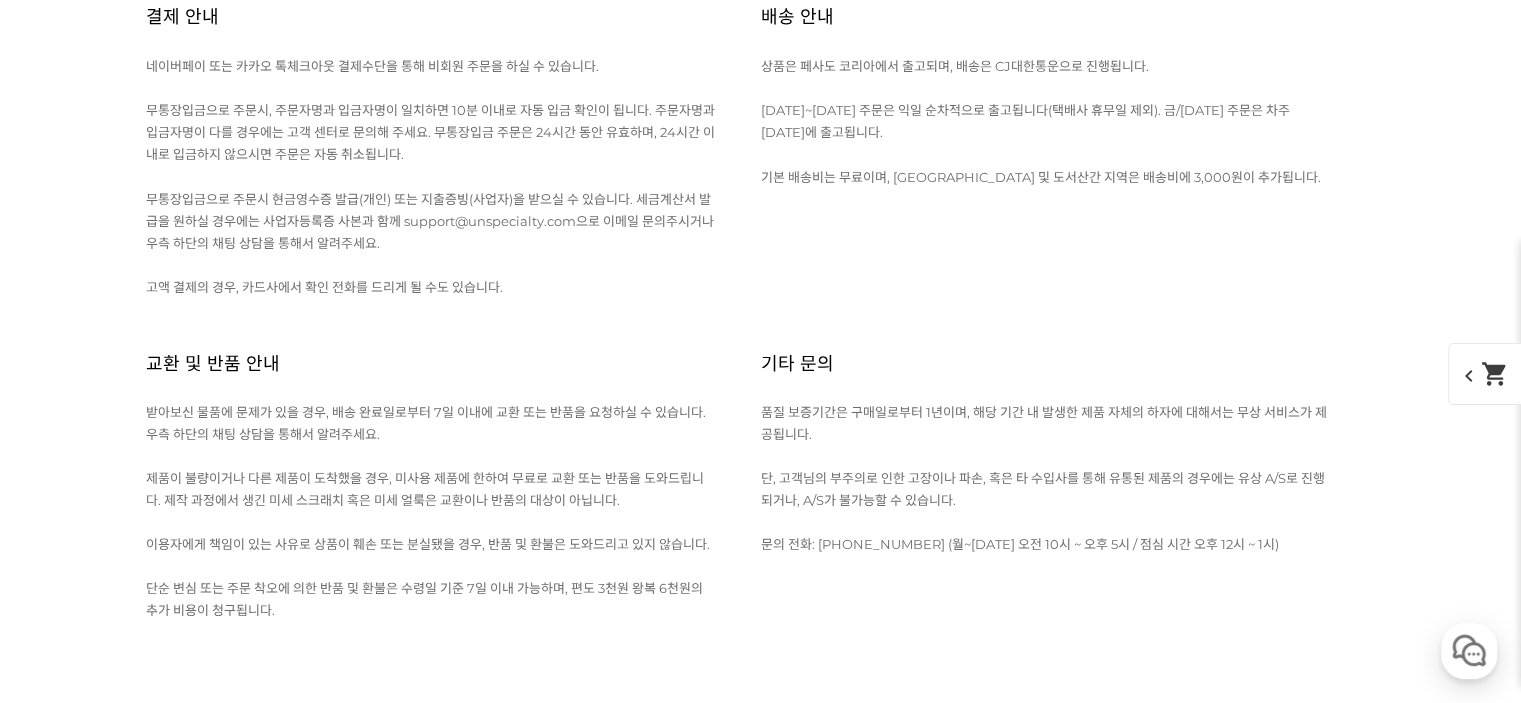 drag, startPoint x: 662, startPoint y: 232, endPoint x: 579, endPoint y: 173, distance: 101.8332 